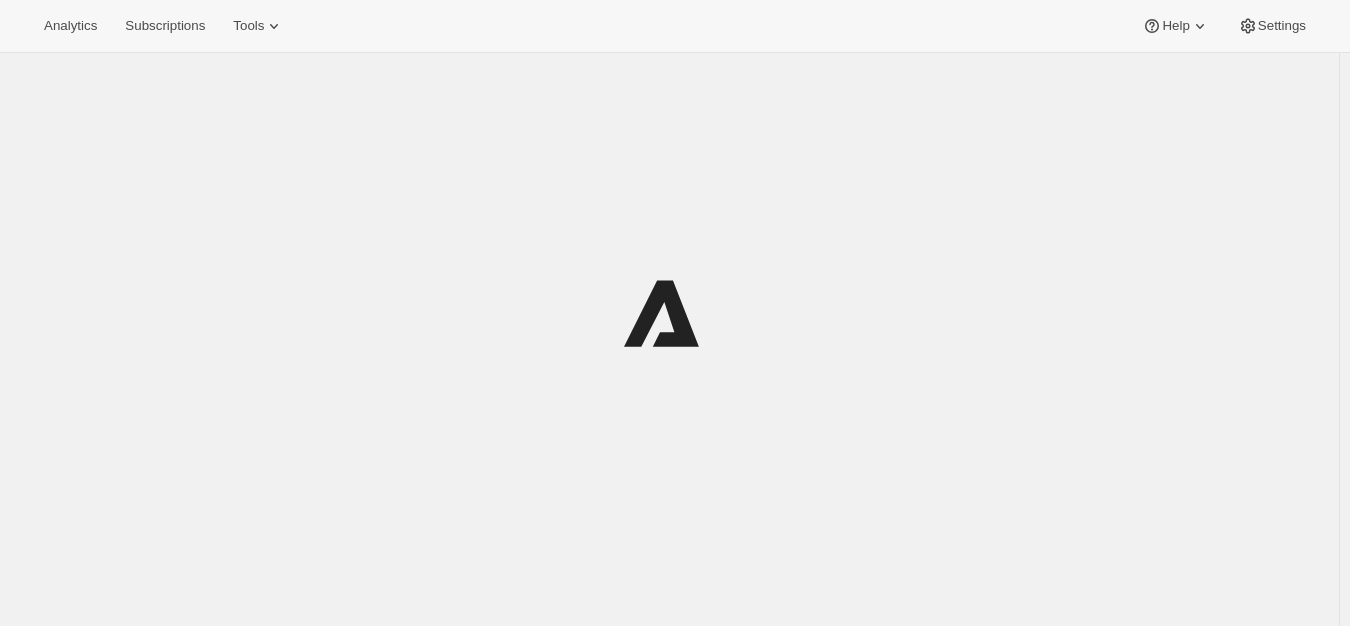 scroll, scrollTop: 0, scrollLeft: 0, axis: both 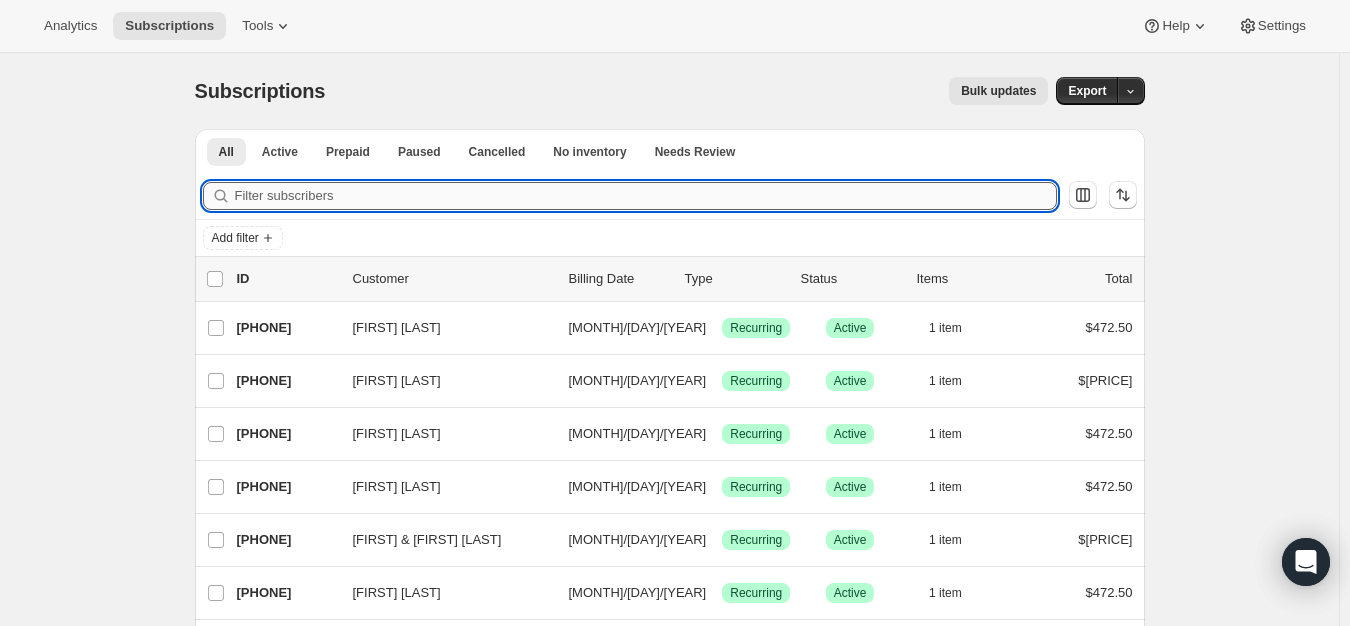 click on "Filter subscribers" at bounding box center [646, 196] 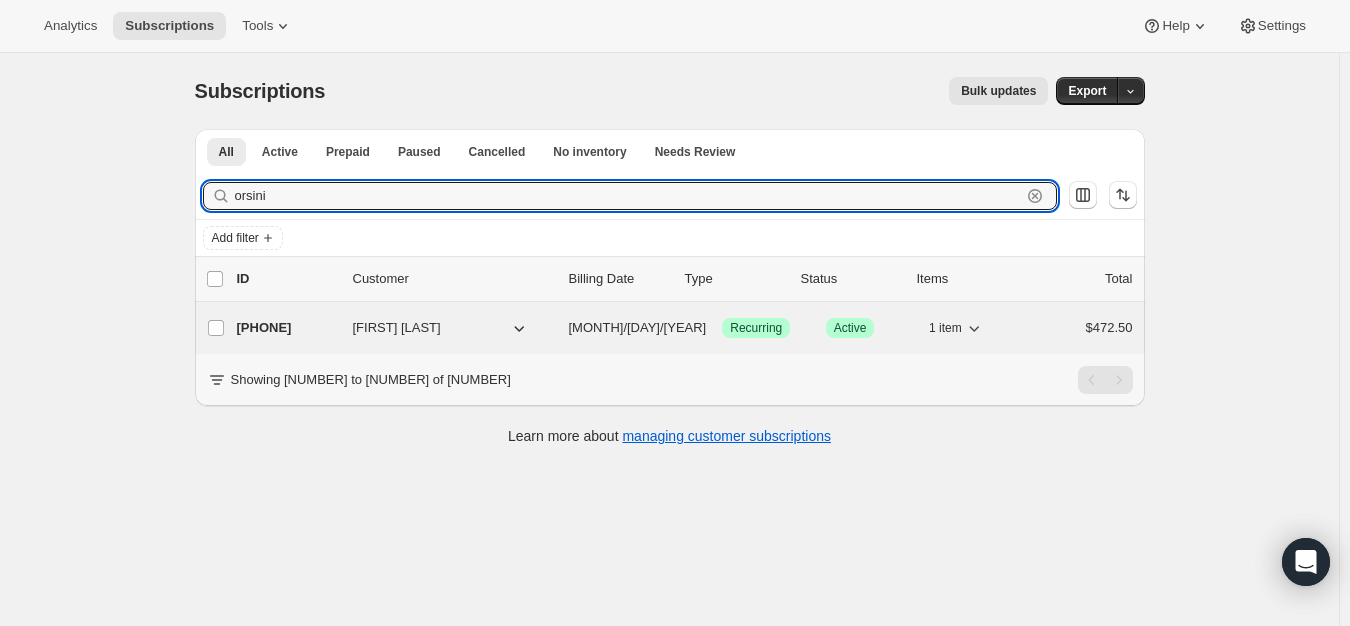 type on "orsini" 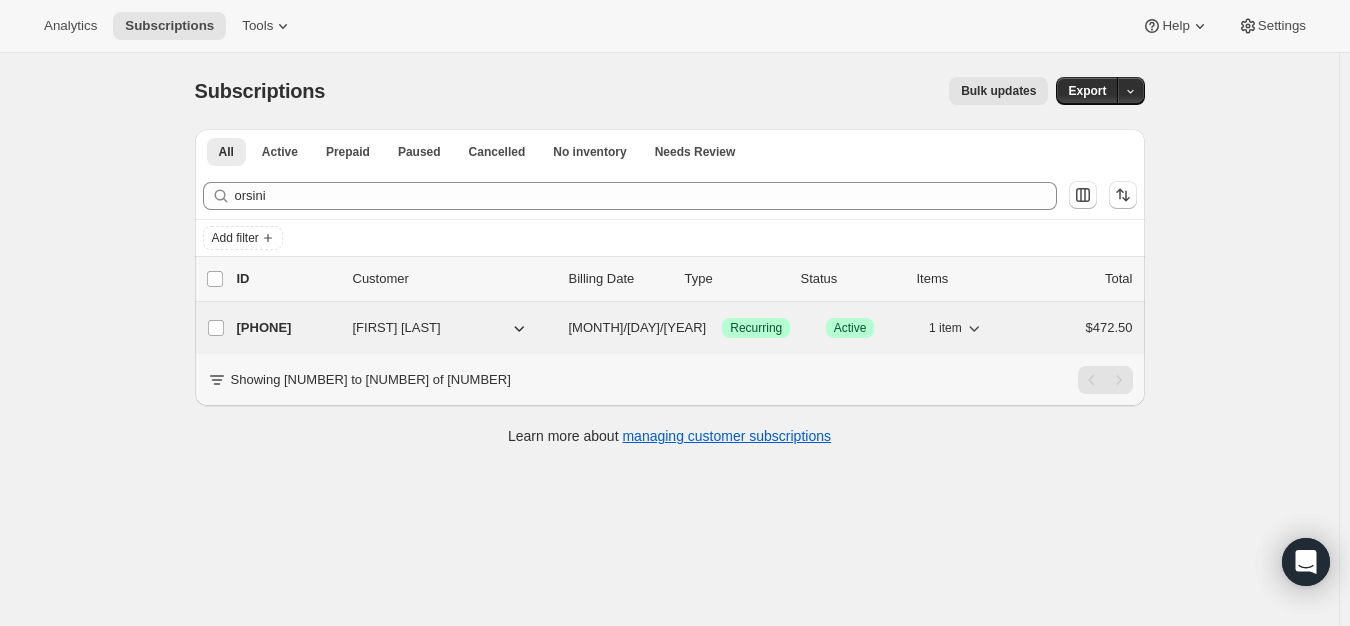 click on "[PHONE]" at bounding box center [287, 328] 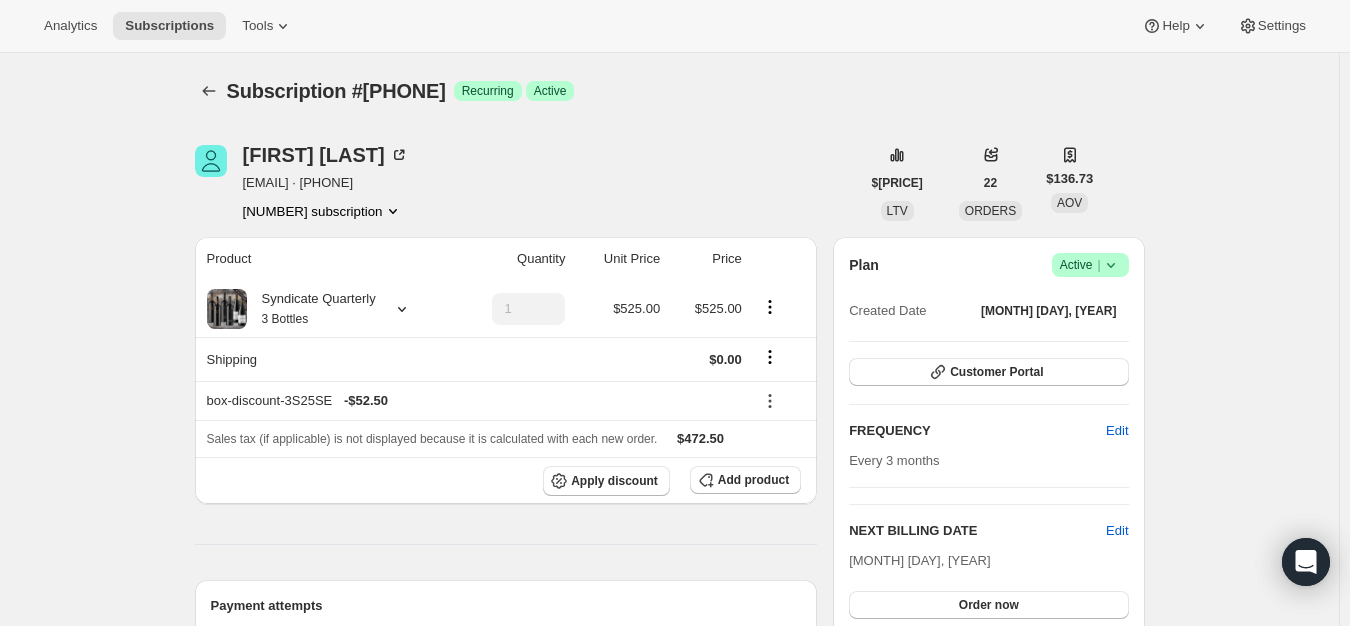 click at bounding box center [1111, 265] 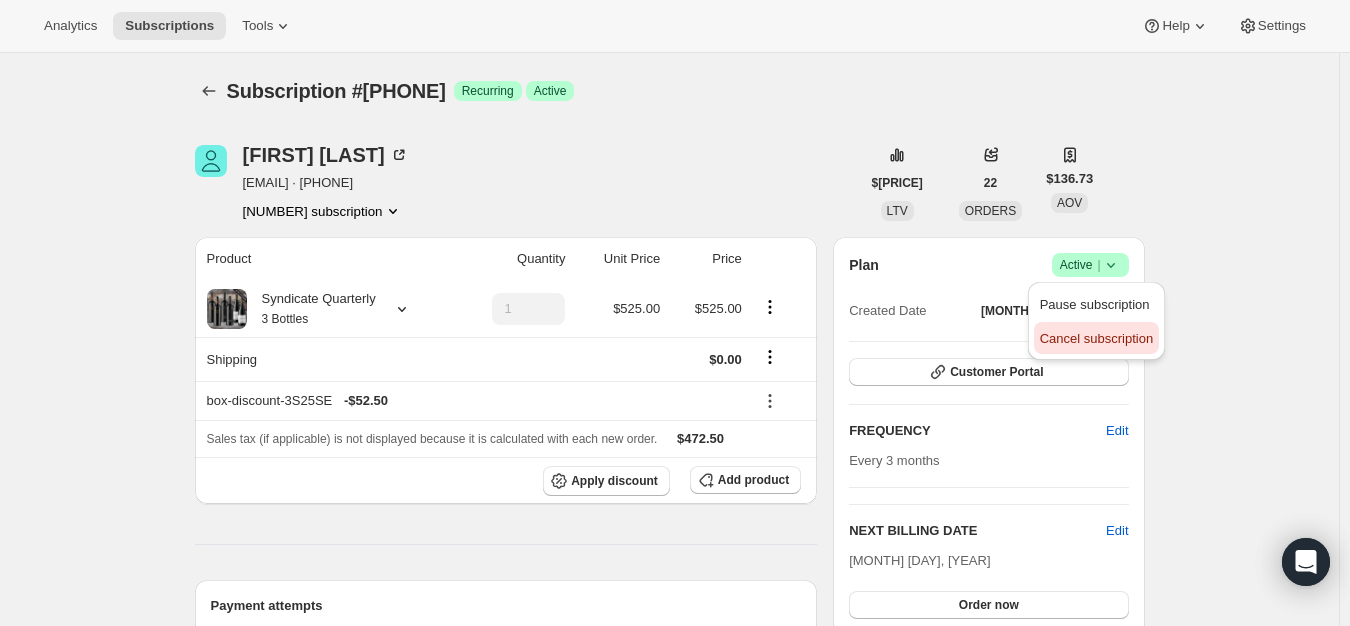 click on "Cancel subscription" at bounding box center [1096, 338] 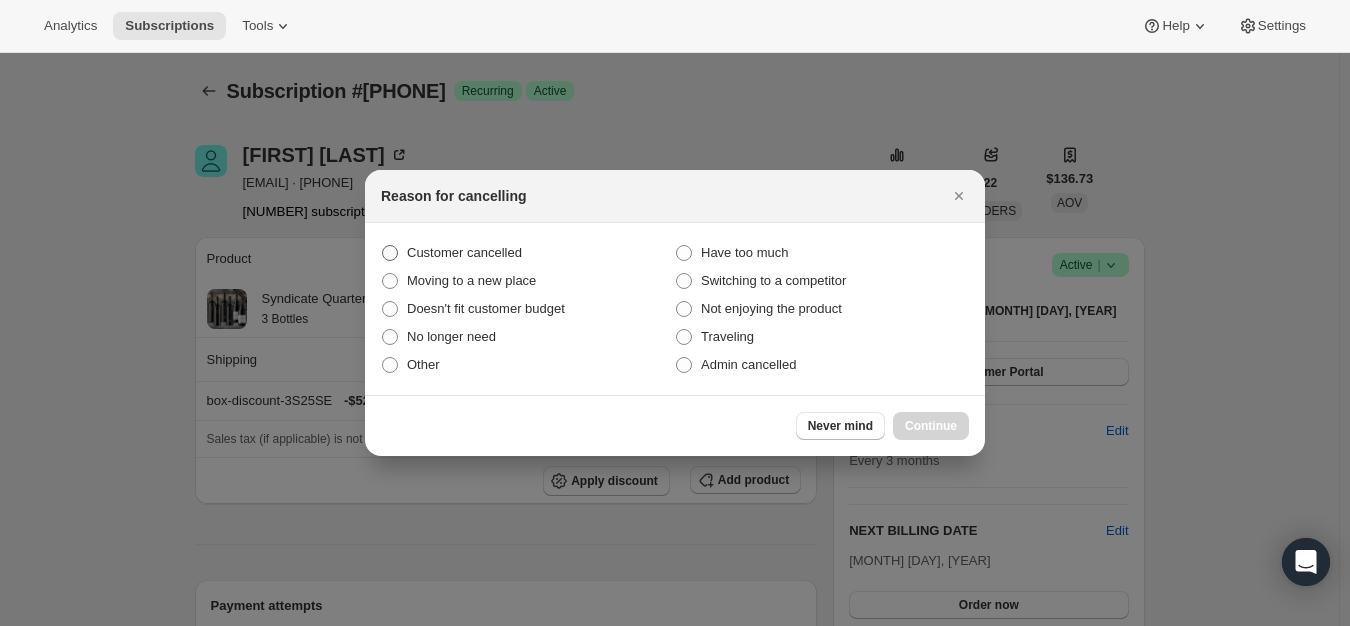 click at bounding box center (390, 253) 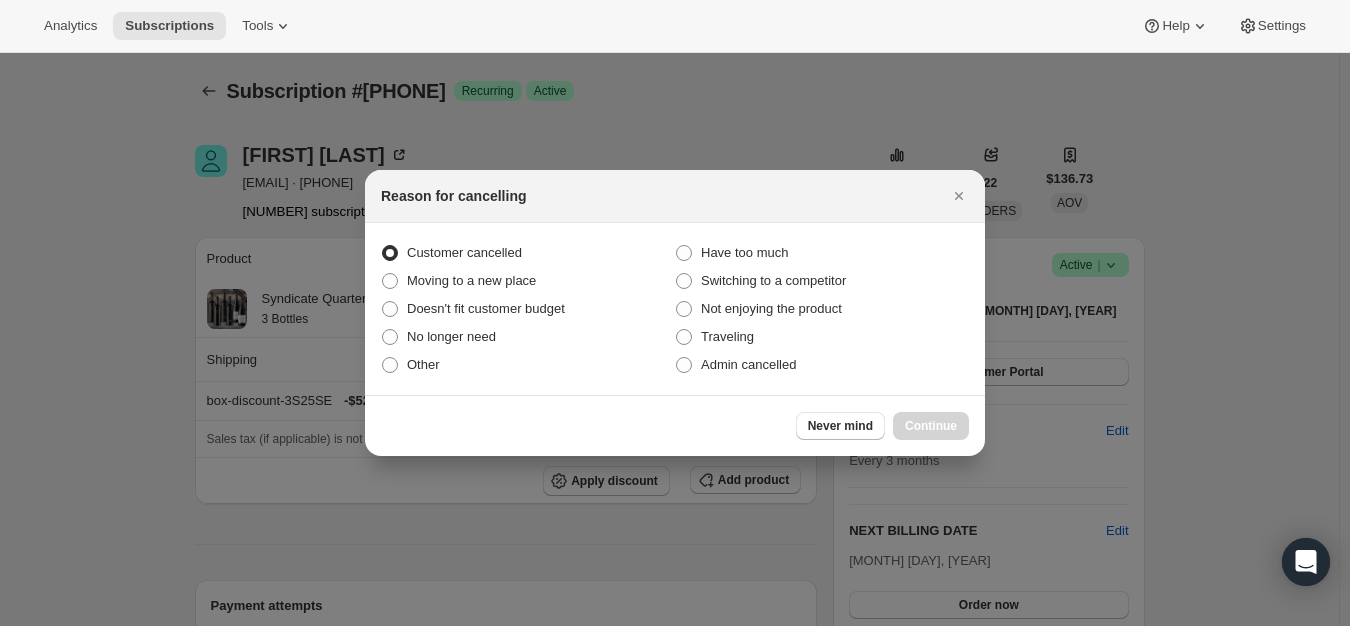 radio on "true" 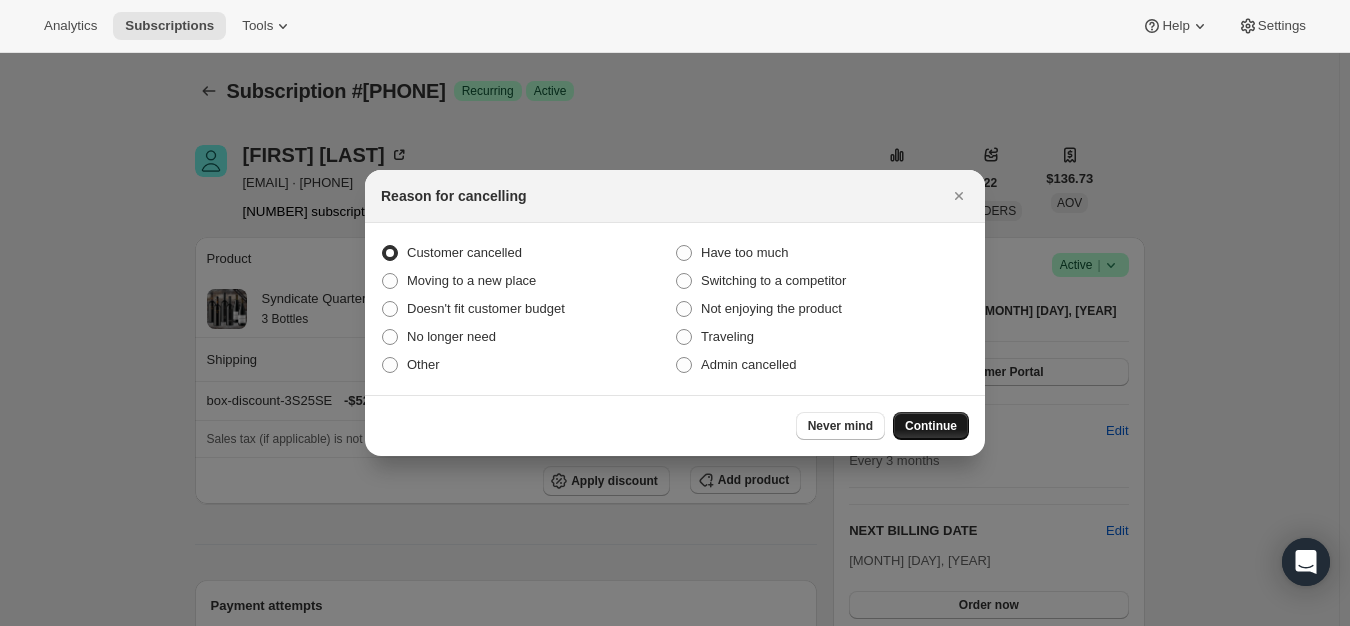 click on "Continue" at bounding box center (931, 426) 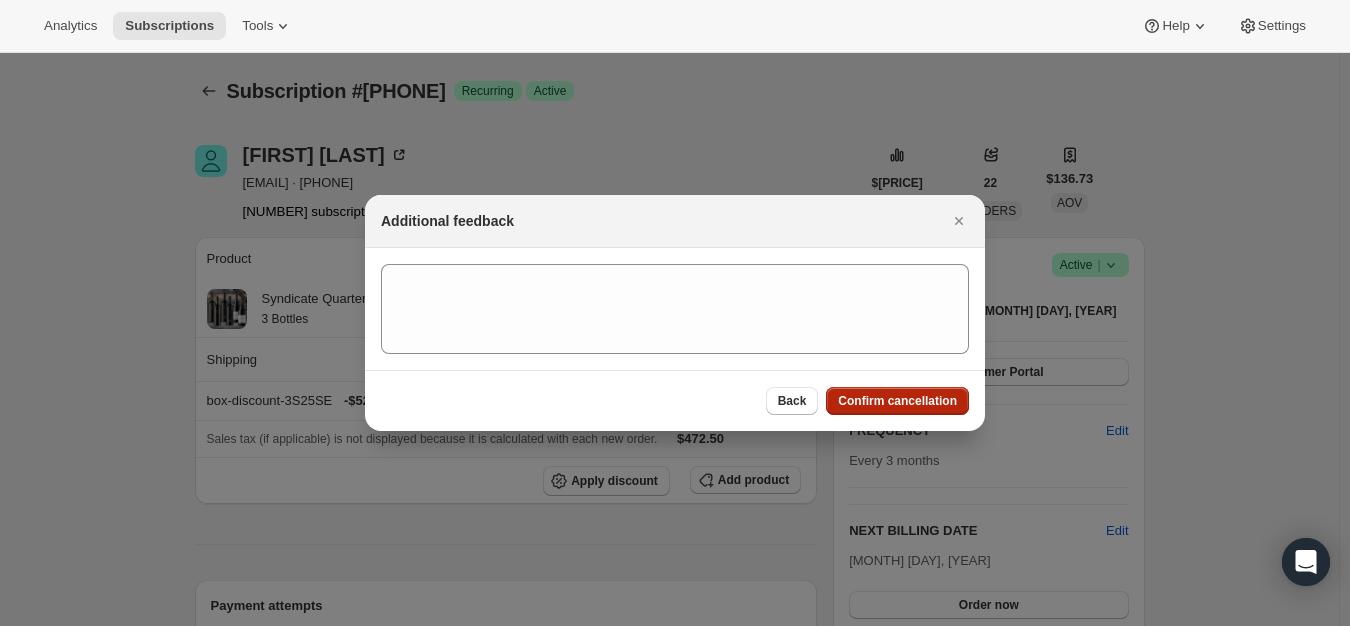 click on "Confirm cancellation" at bounding box center [897, 401] 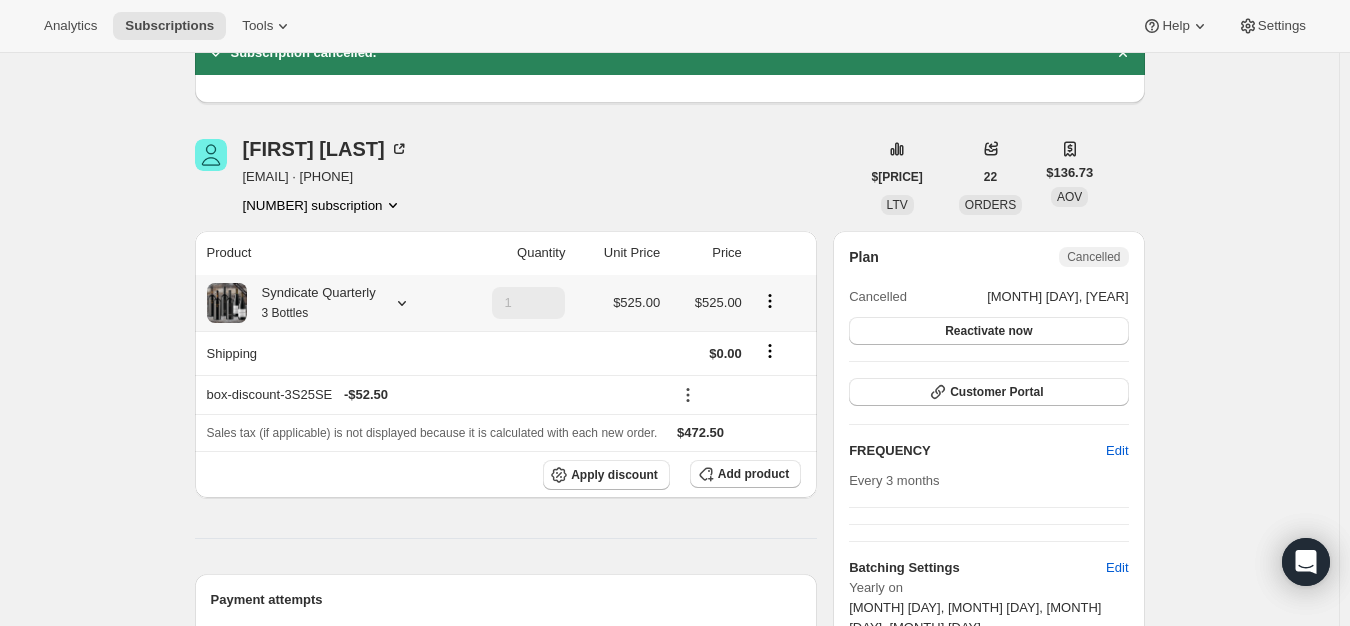 scroll, scrollTop: 0, scrollLeft: 0, axis: both 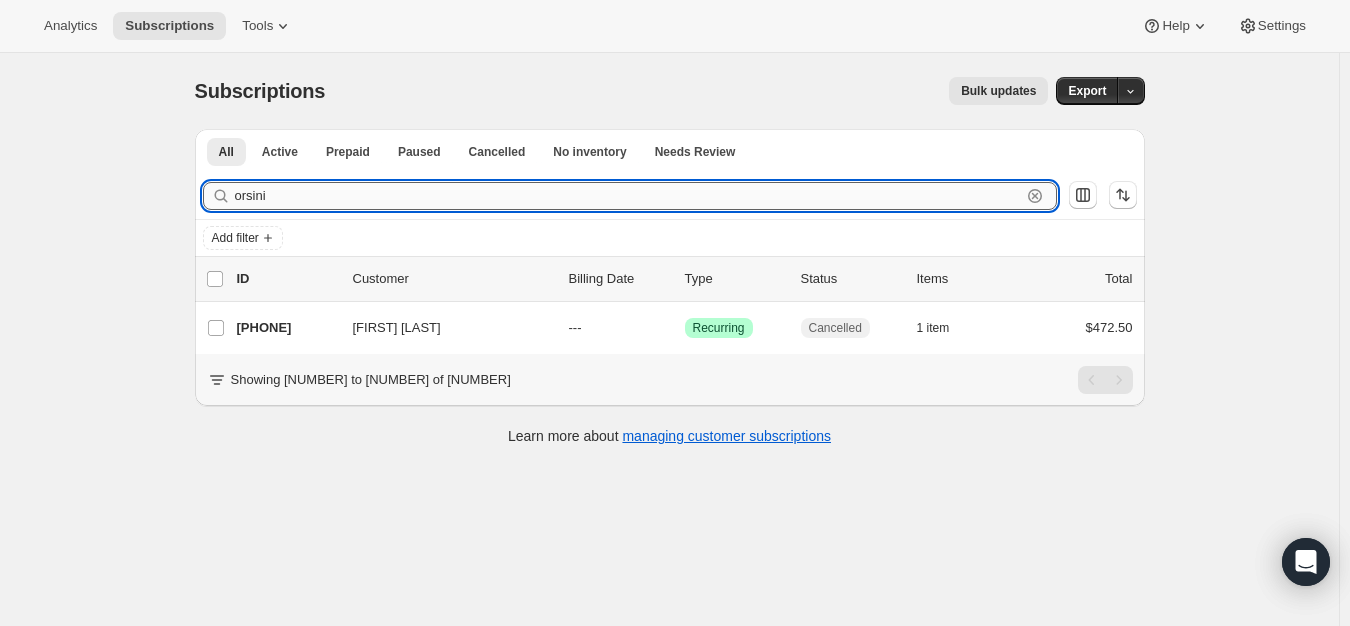 click on "orsini" at bounding box center (628, 196) 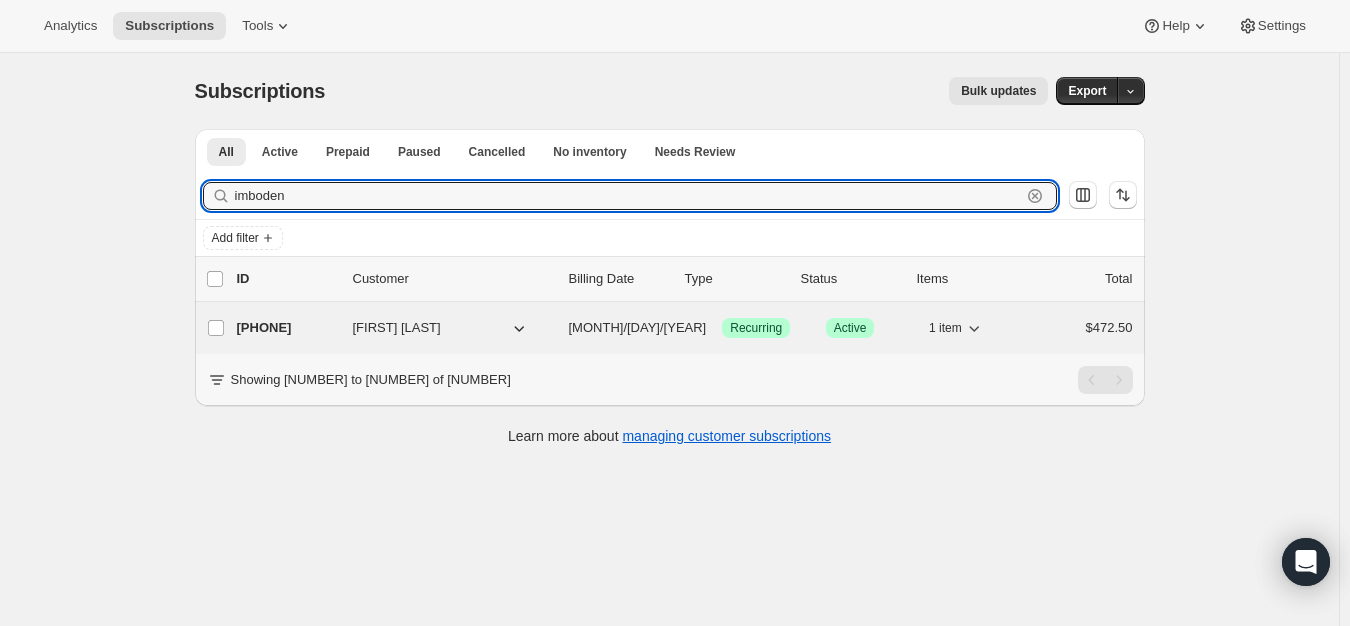 type on "imboden" 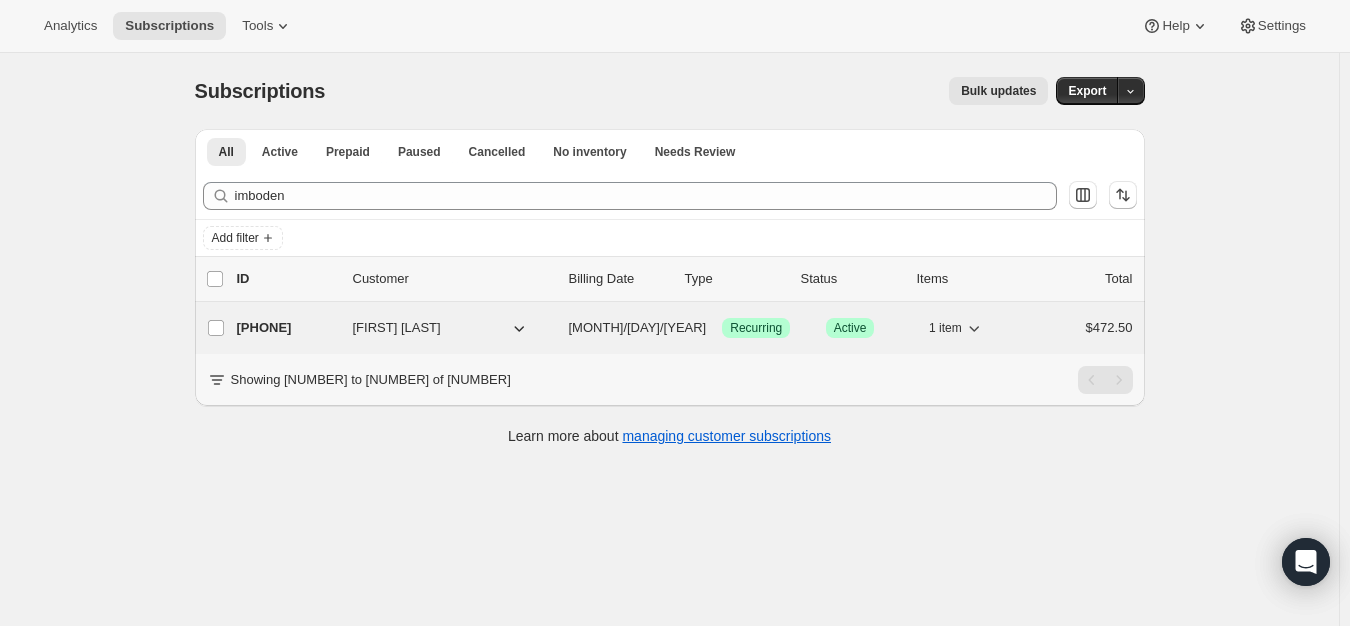 click on "[FIRST] [LAST]" at bounding box center [441, 328] 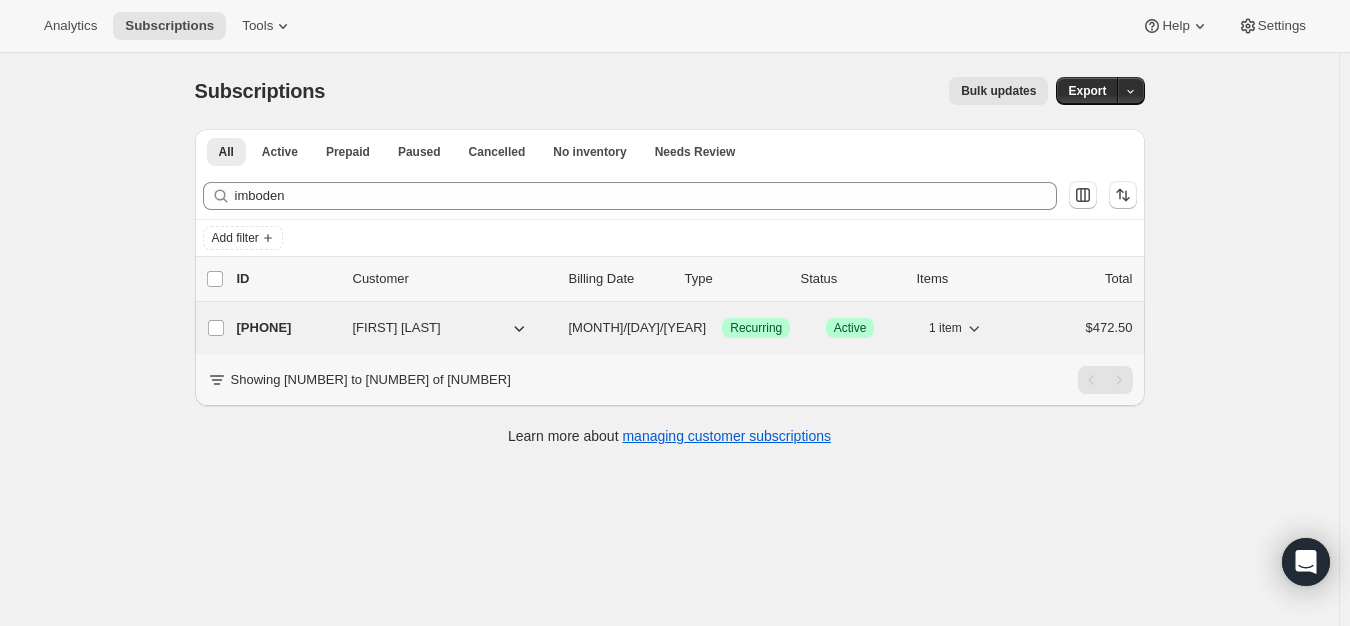 click on "[PHONE]" at bounding box center [287, 328] 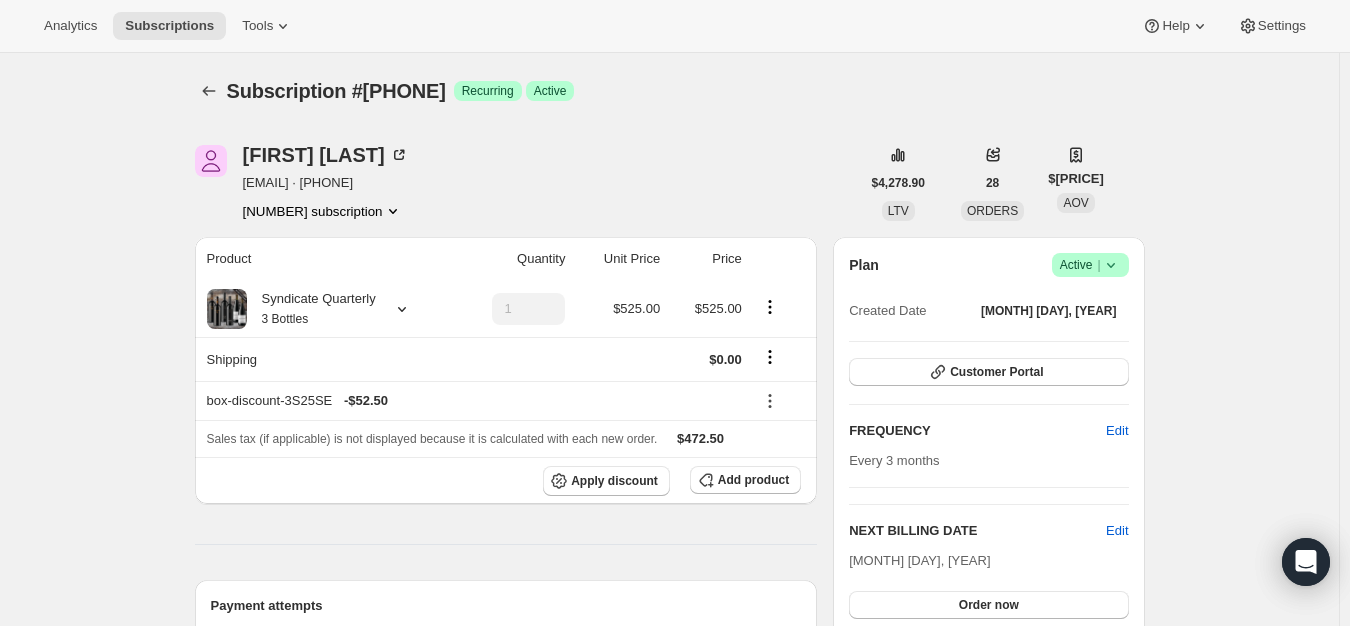 click at bounding box center [1111, 265] 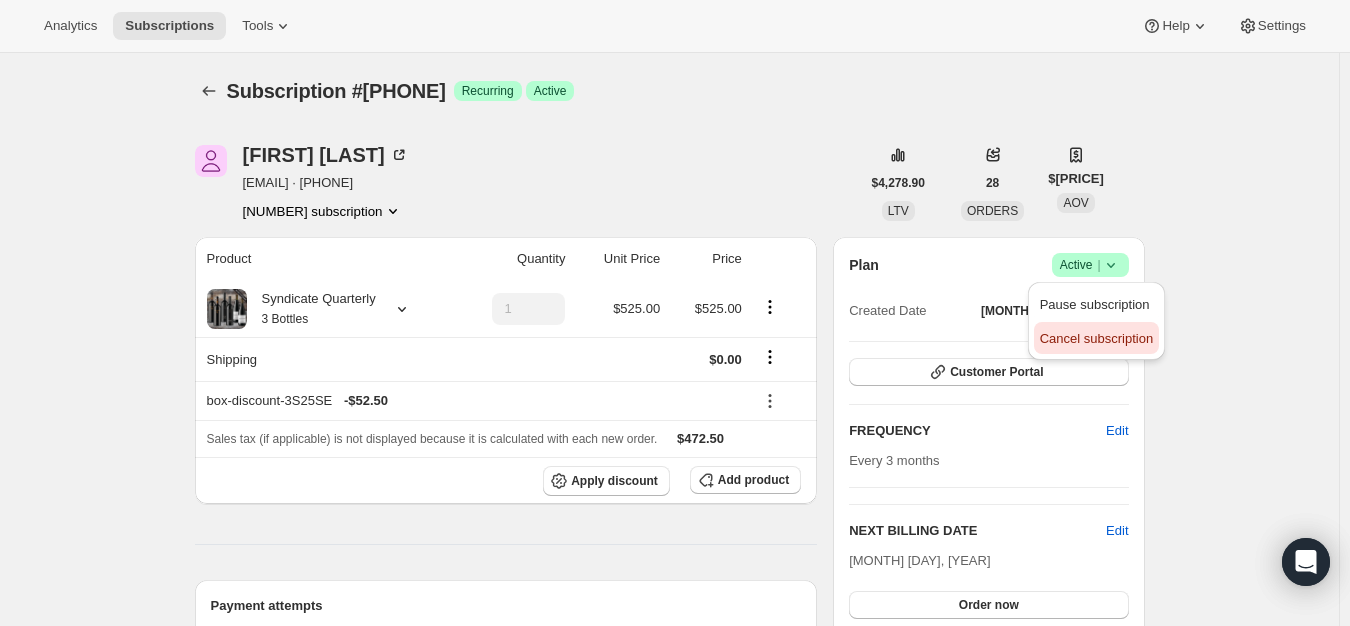 click on "Cancel subscription" at bounding box center (1096, 338) 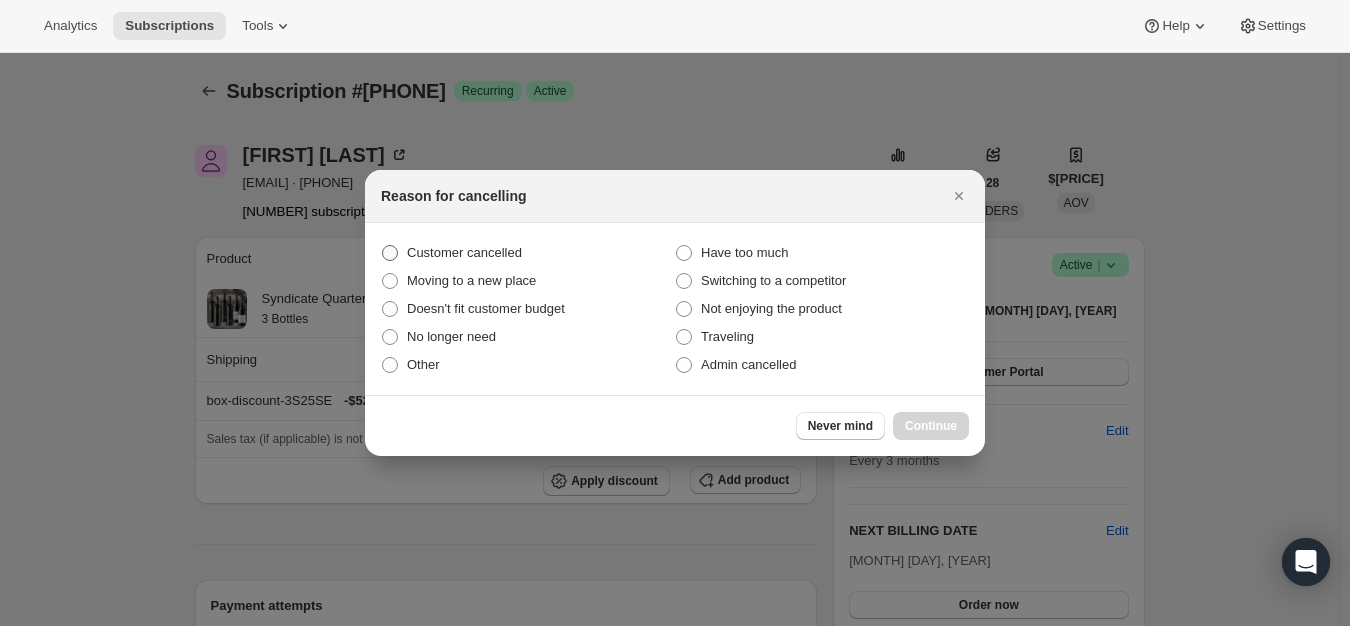 click on "Customer cancelled" at bounding box center [464, 252] 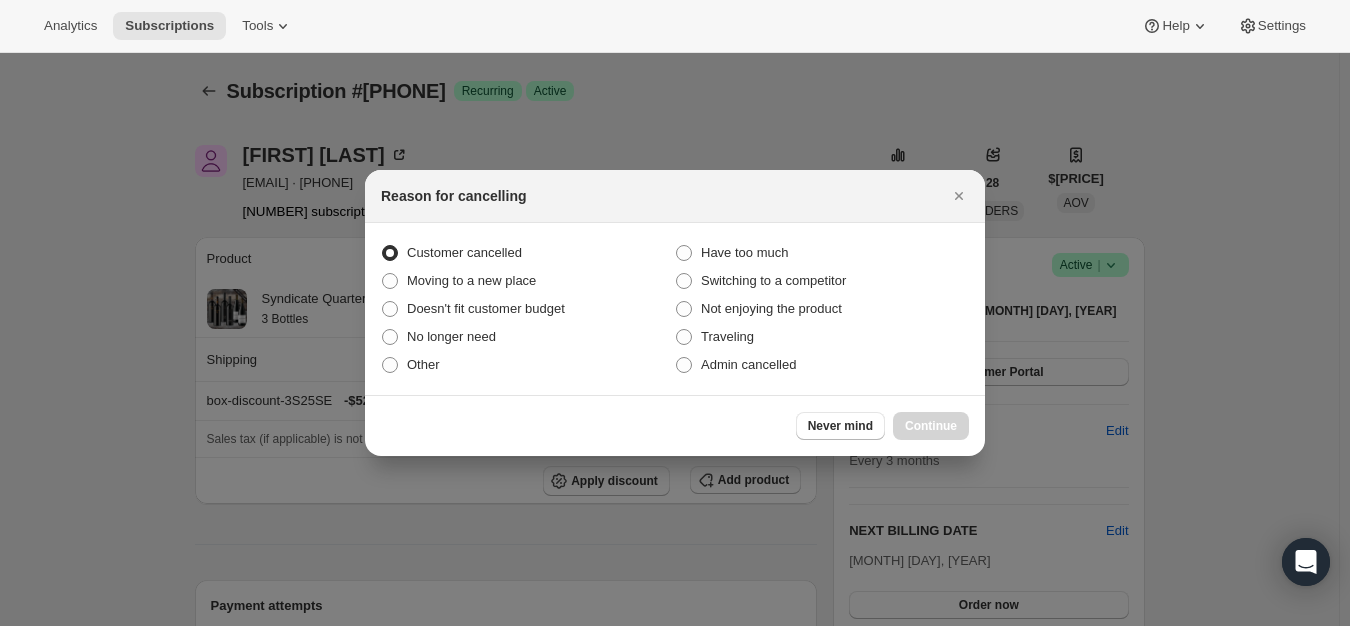 radio on "true" 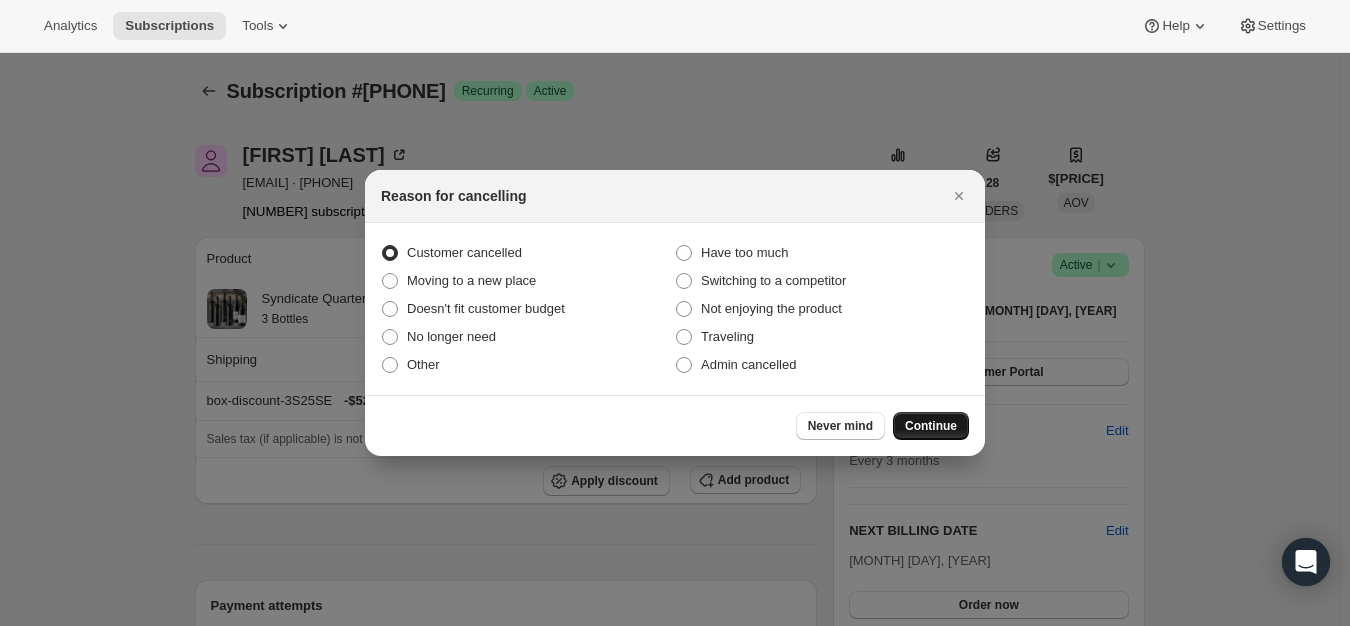 click on "Continue" at bounding box center (931, 426) 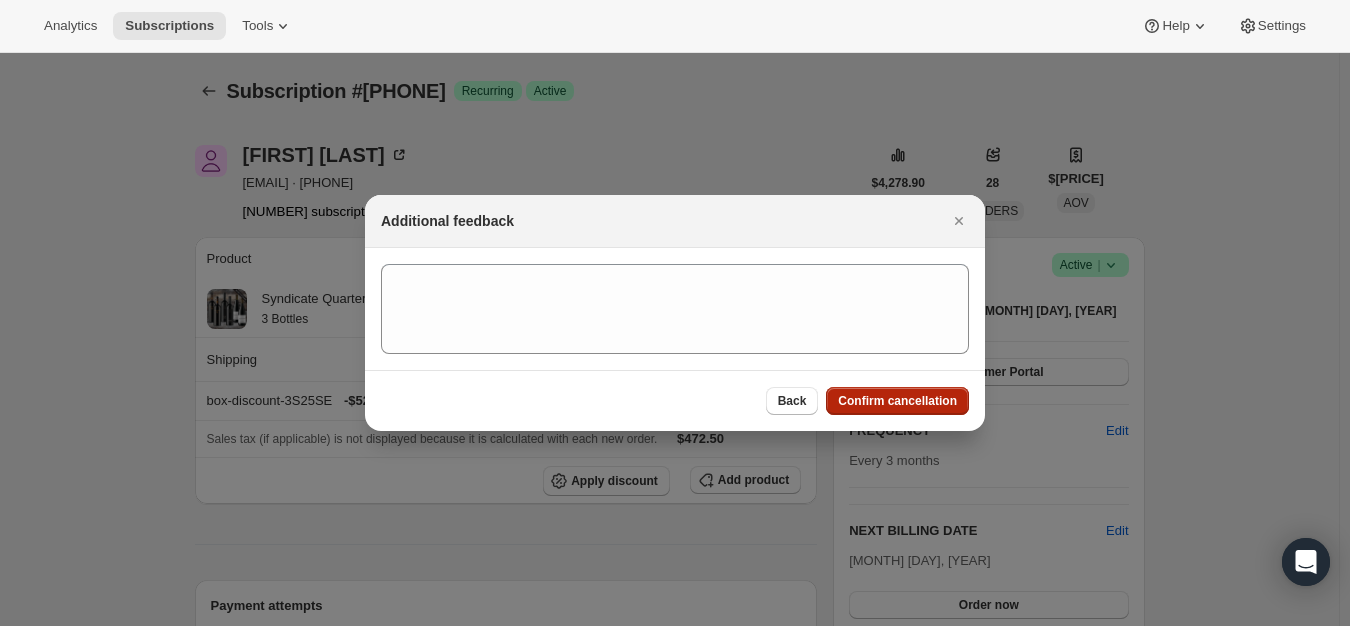 click on "Confirm cancellation" at bounding box center [897, 401] 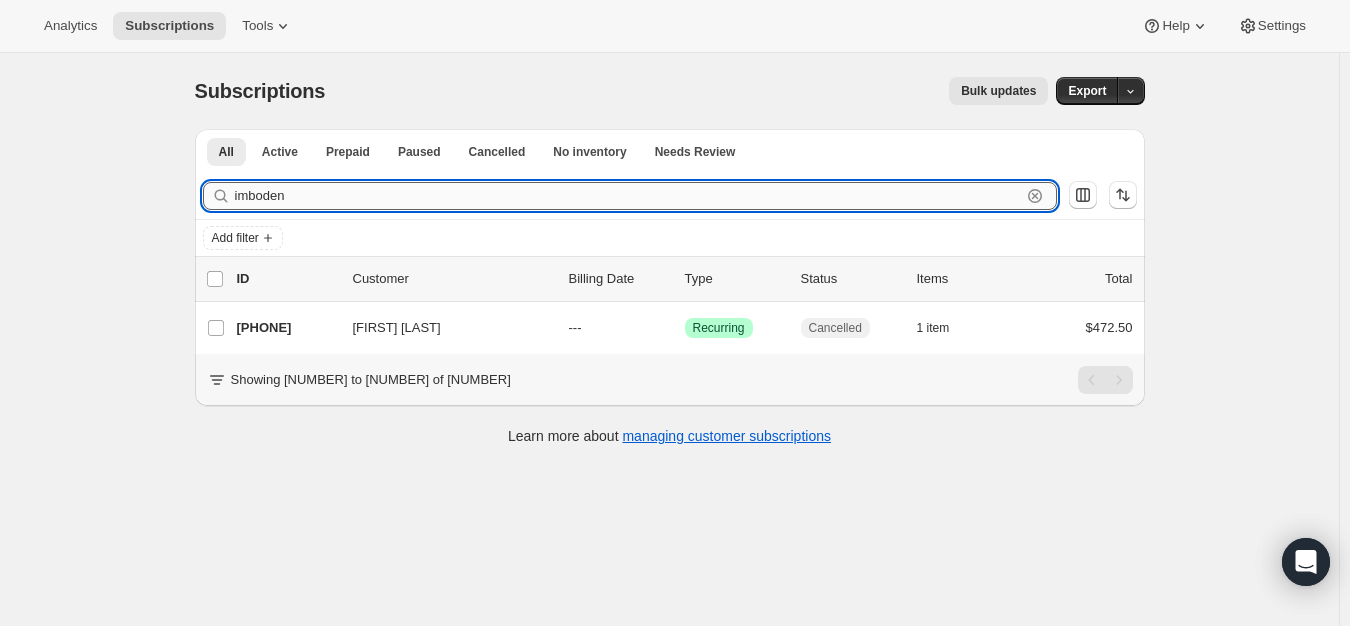 click on "imboden" at bounding box center [628, 196] 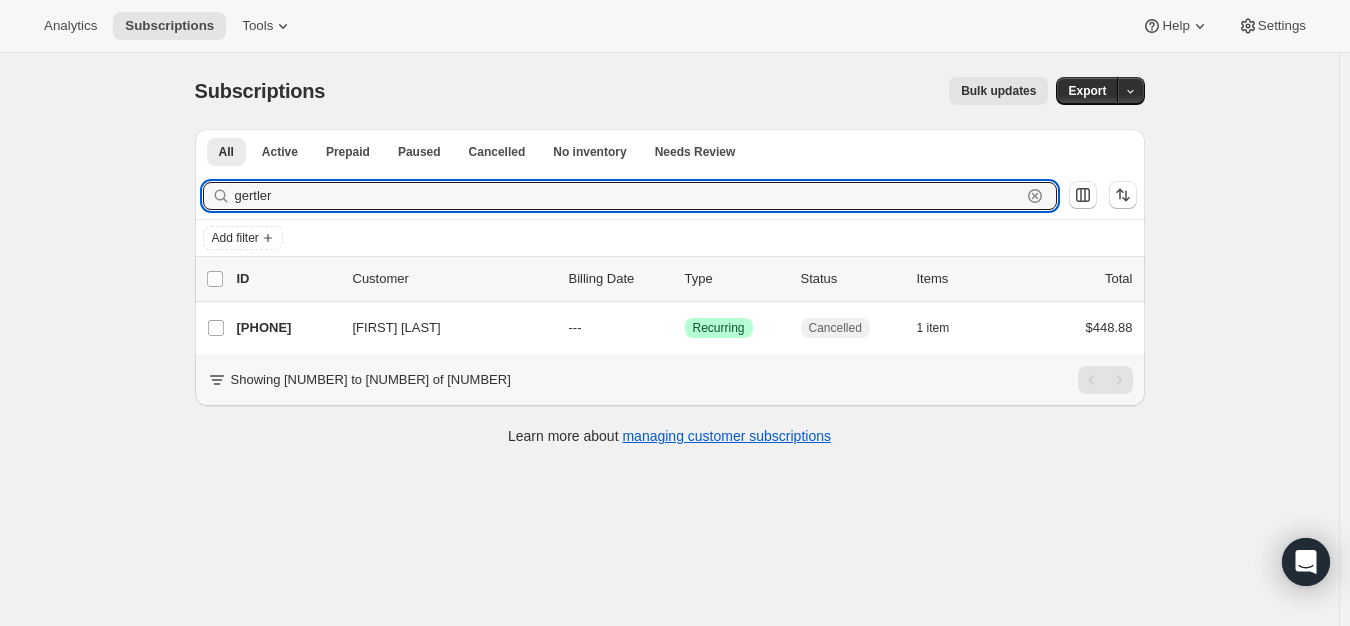 drag, startPoint x: 320, startPoint y: 192, endPoint x: 151, endPoint y: 195, distance: 169.02663 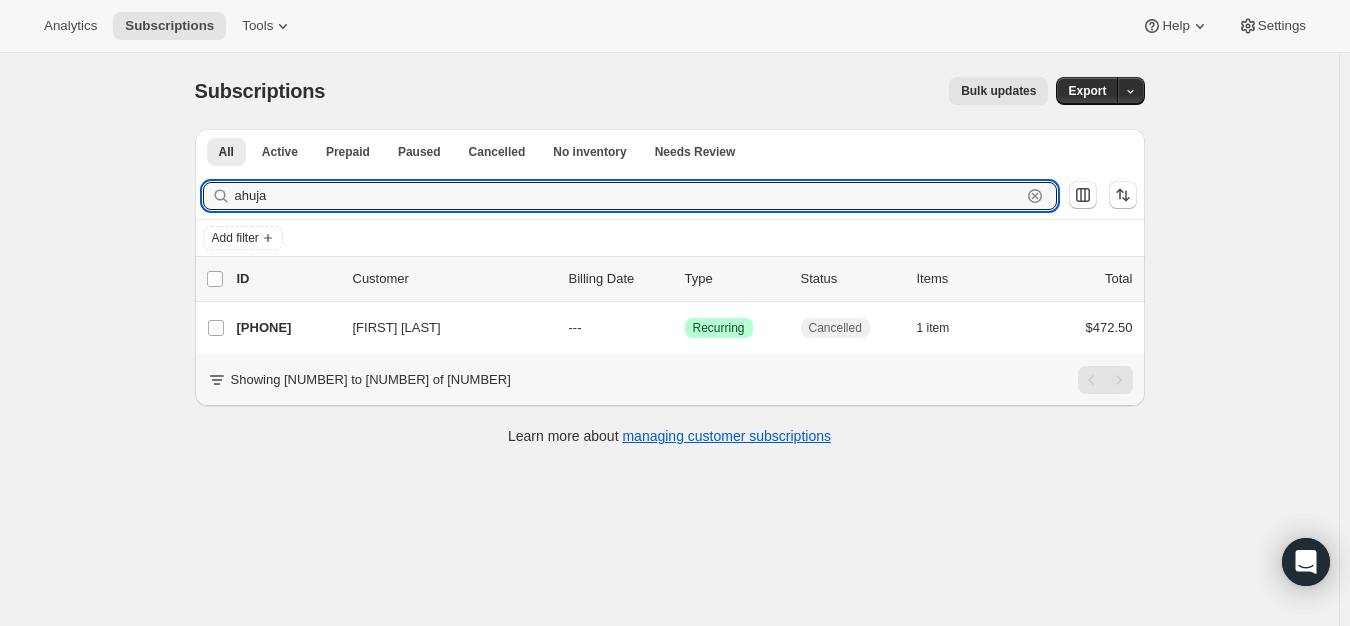 drag, startPoint x: 311, startPoint y: 195, endPoint x: 185, endPoint y: 201, distance: 126.14278 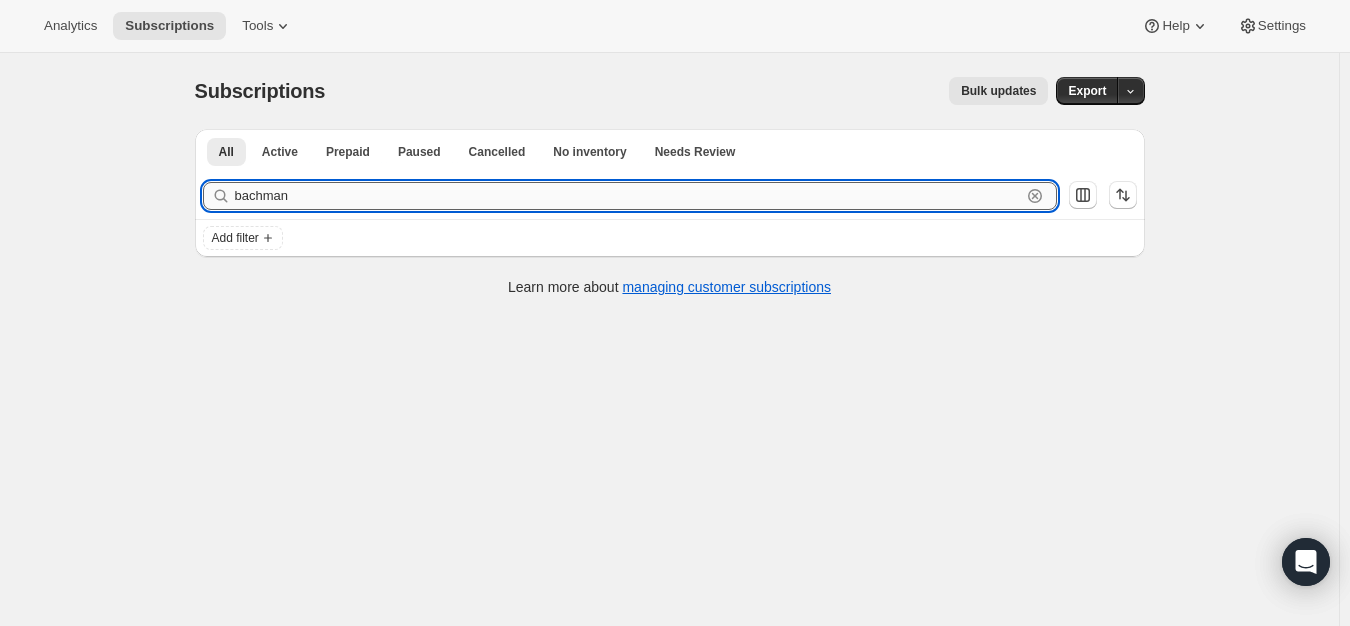 click on "bachman" at bounding box center [628, 196] 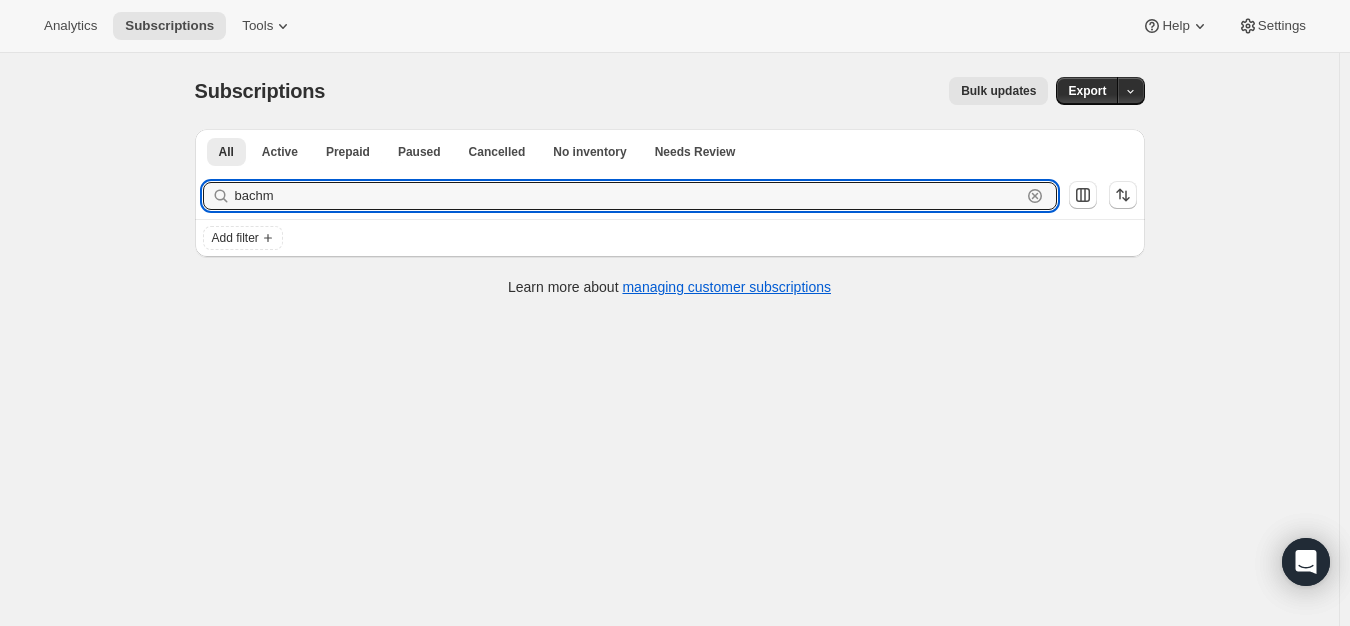 drag, startPoint x: 300, startPoint y: 188, endPoint x: 160, endPoint y: 206, distance: 141.1524 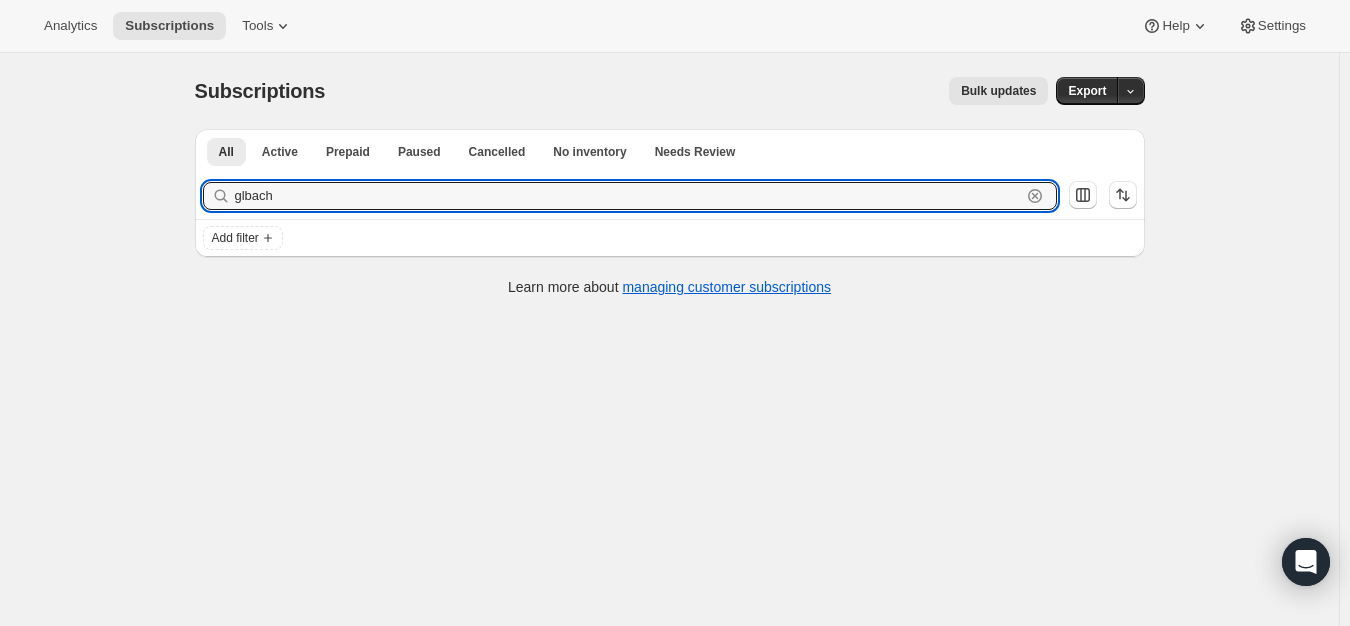 type on "glbach" 